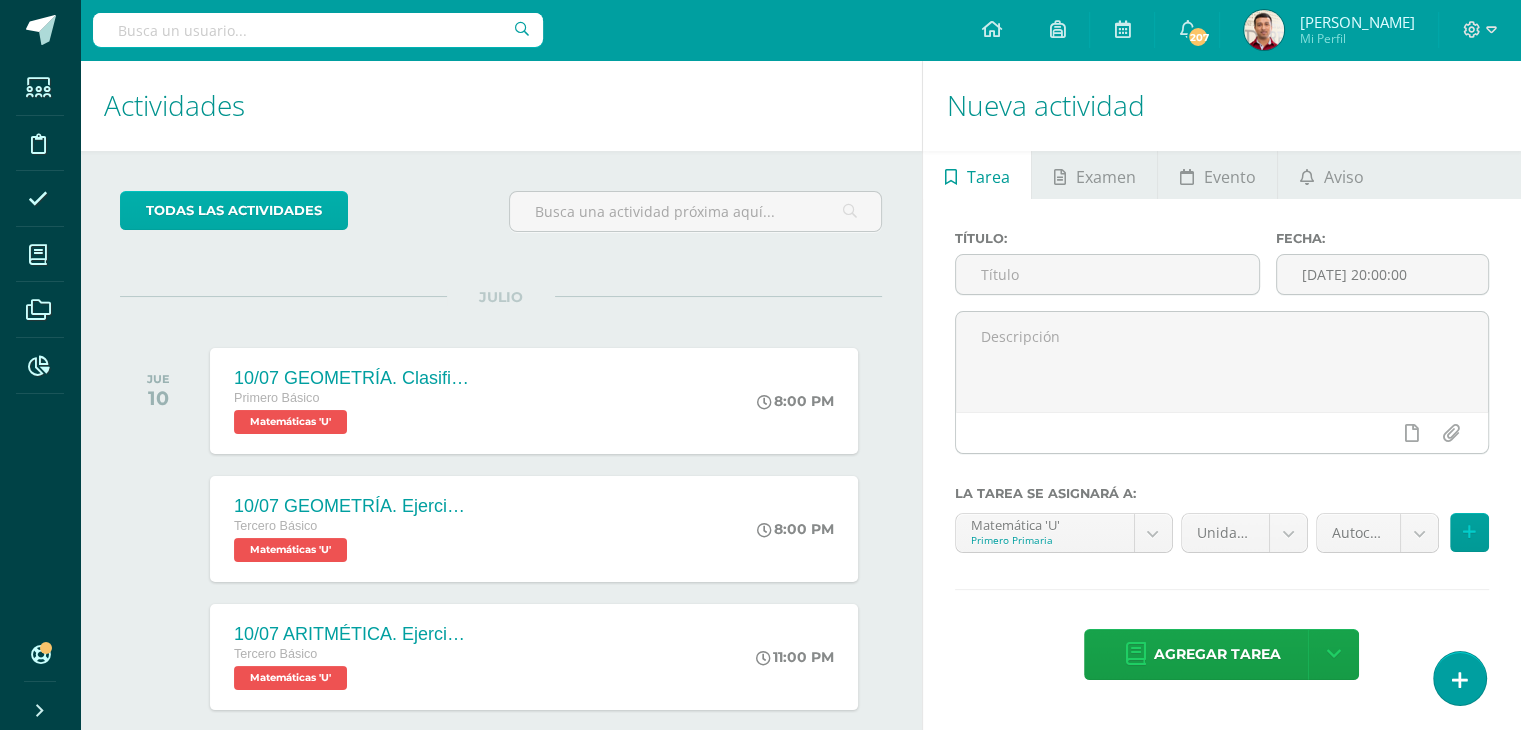 scroll, scrollTop: 0, scrollLeft: 0, axis: both 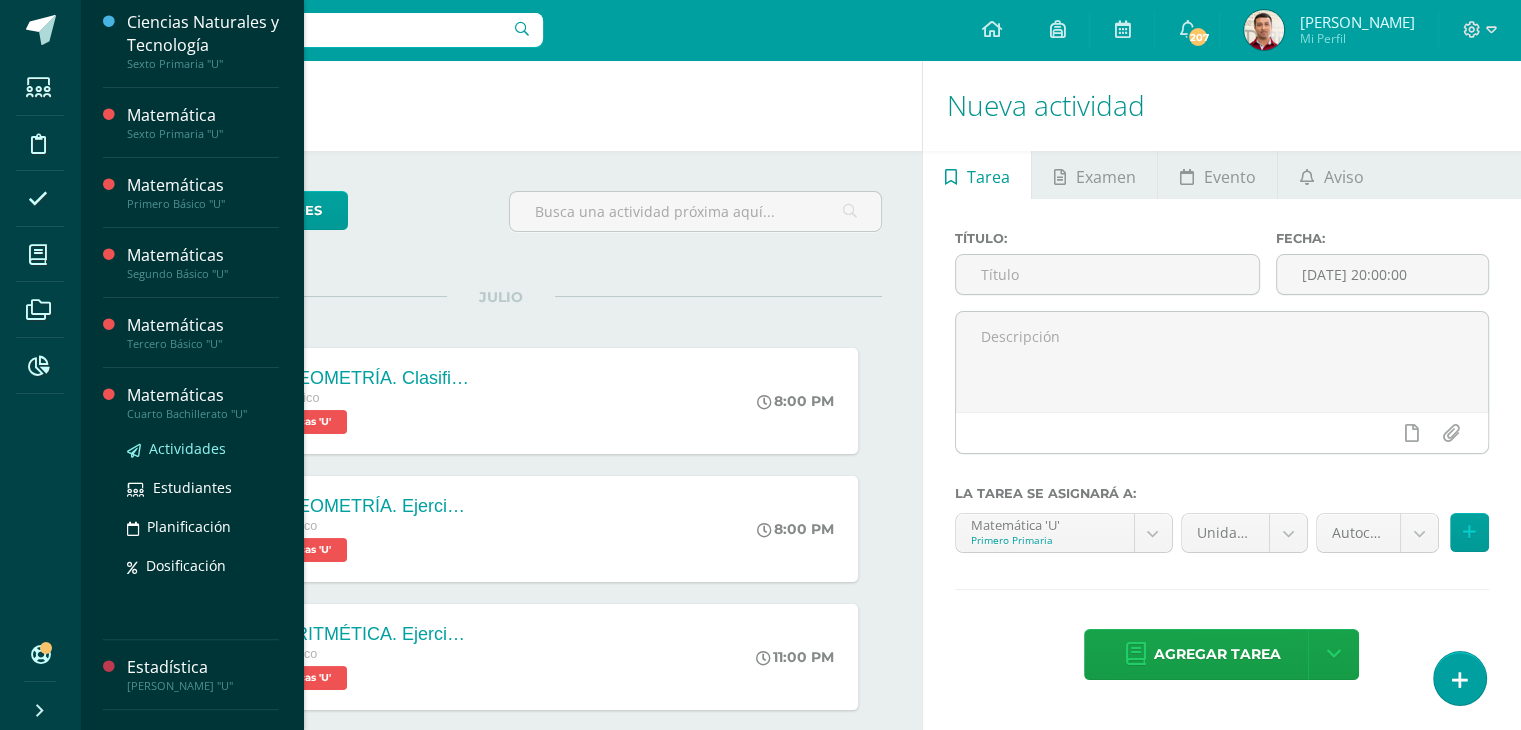 click on "Actividades" at bounding box center (187, 448) 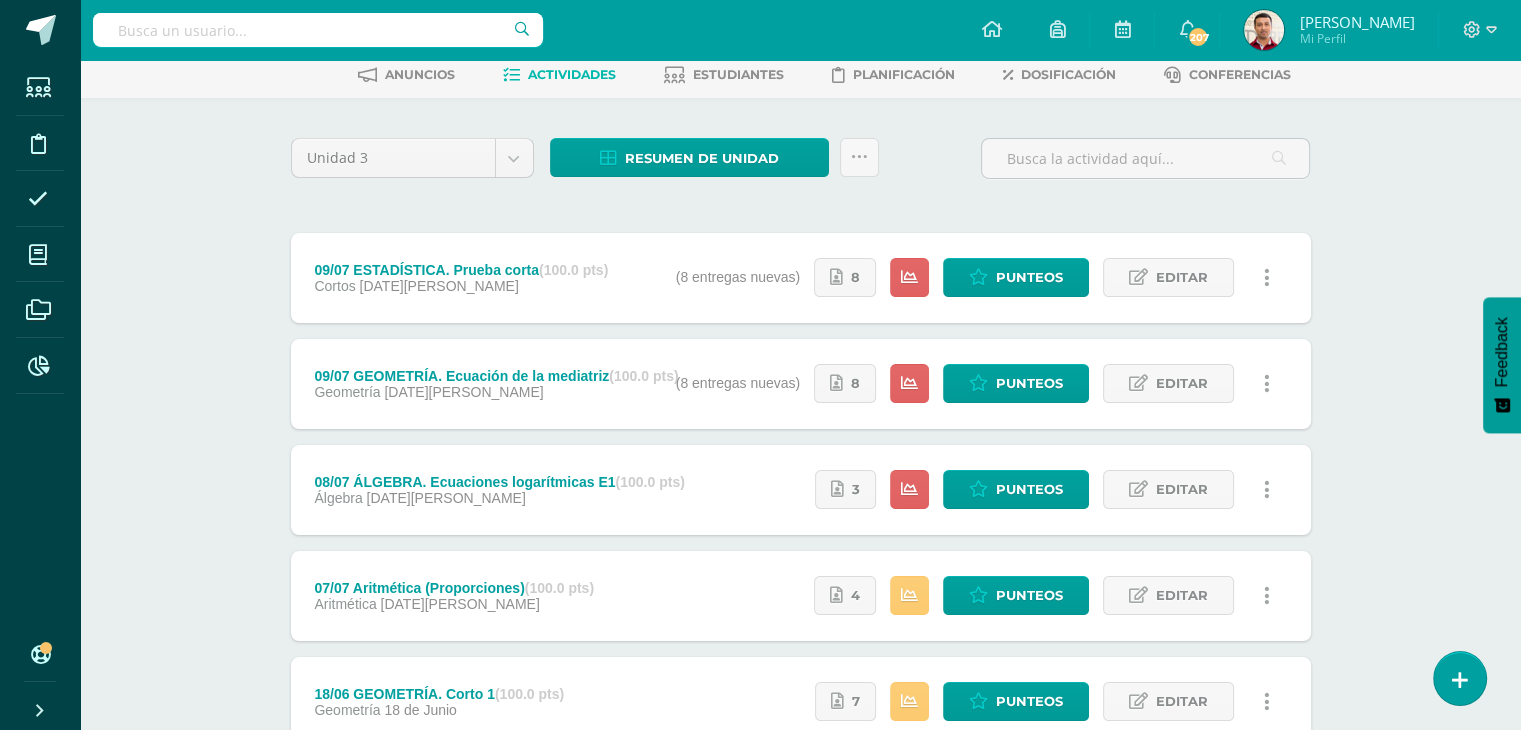 scroll, scrollTop: 0, scrollLeft: 0, axis: both 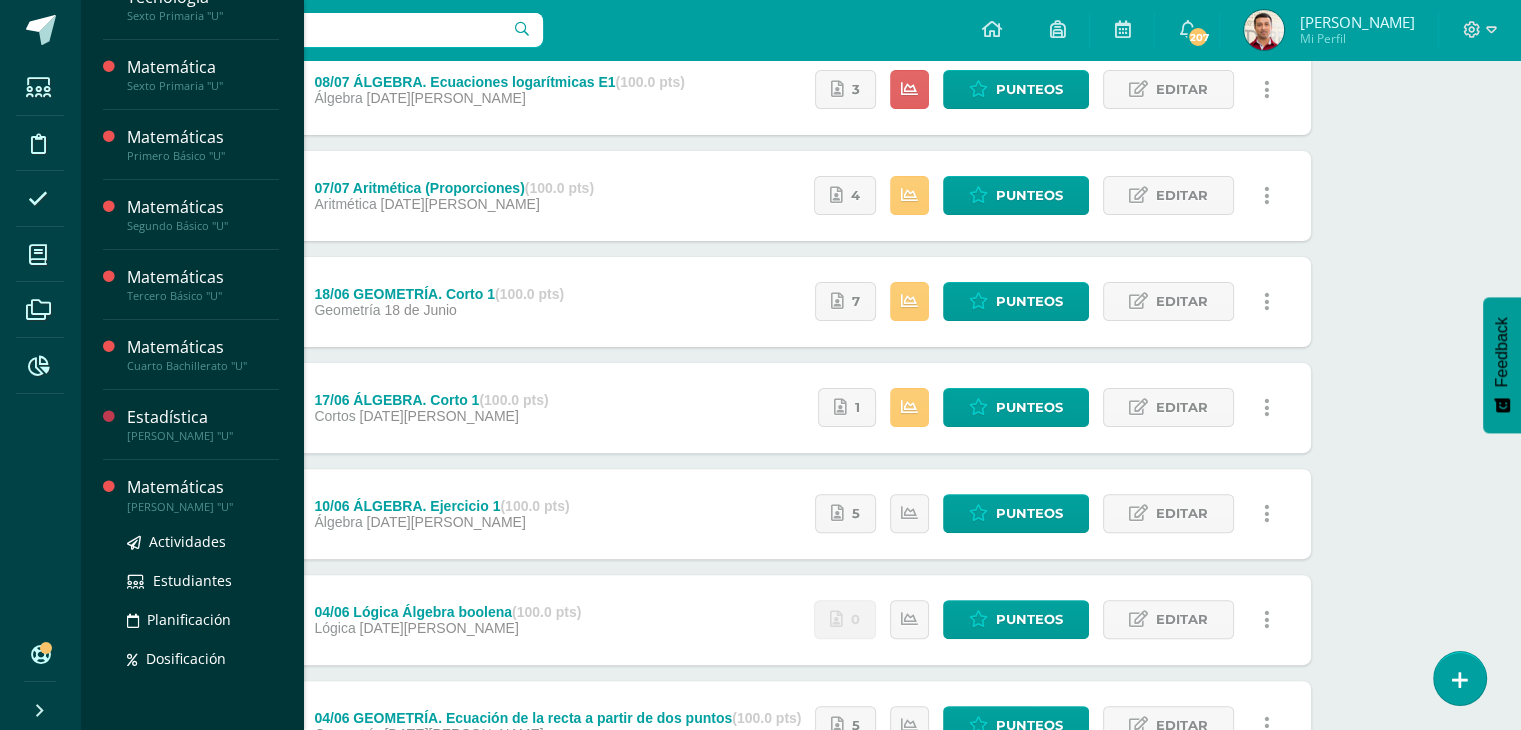 click on "Actividades Estudiantes Planificación Dosificación" at bounding box center (203, 615) 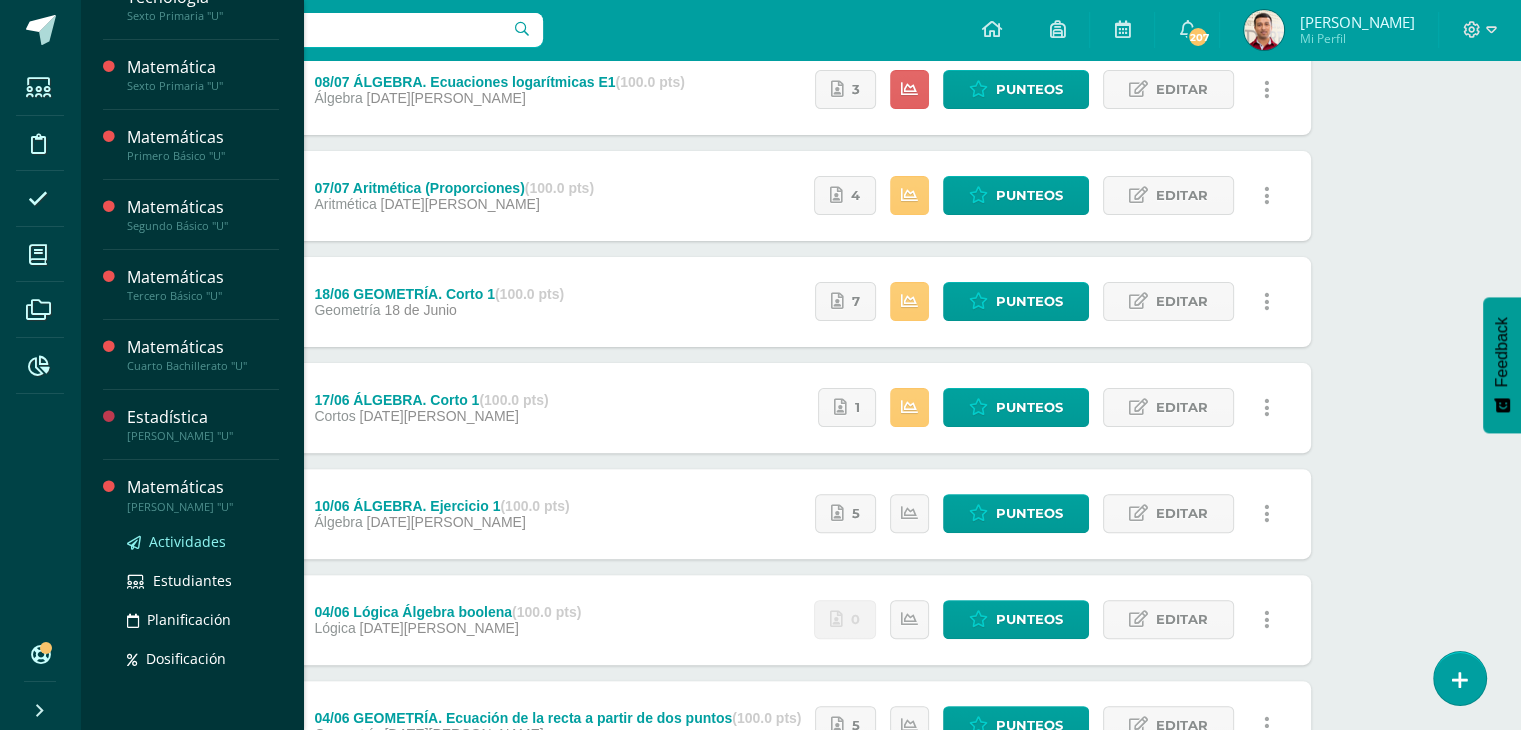 click on "Actividades" at bounding box center [187, 541] 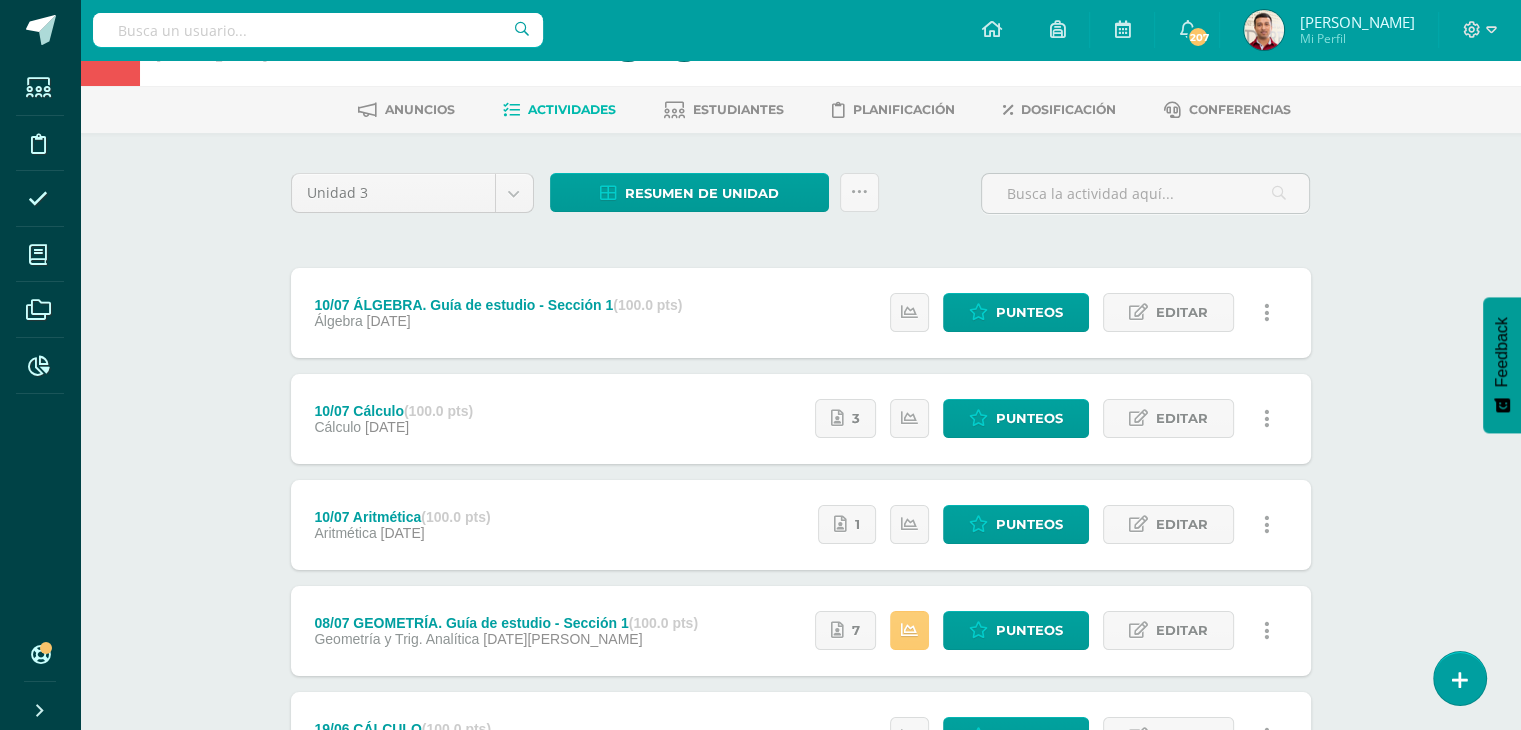 scroll, scrollTop: 100, scrollLeft: 0, axis: vertical 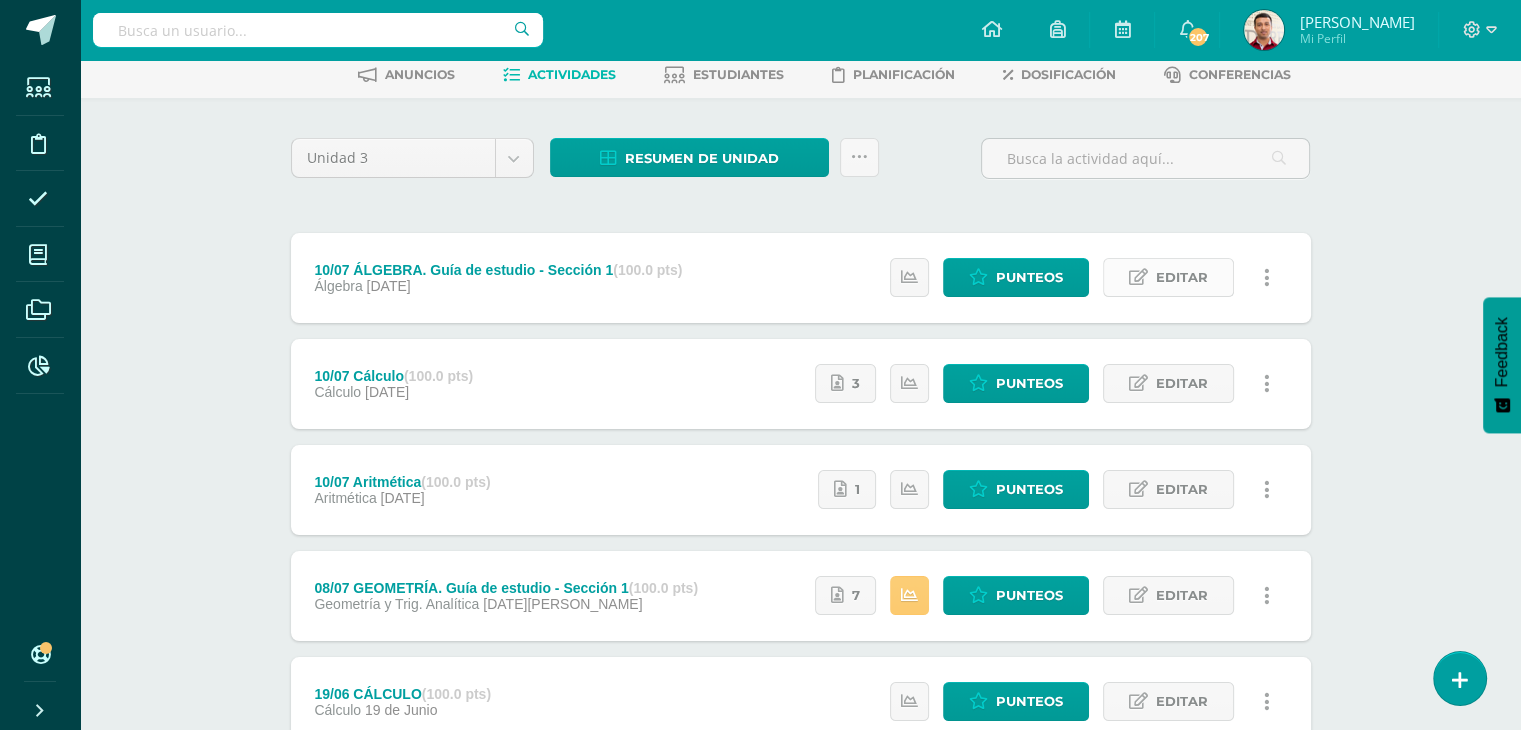 click on "Editar" at bounding box center (1182, 277) 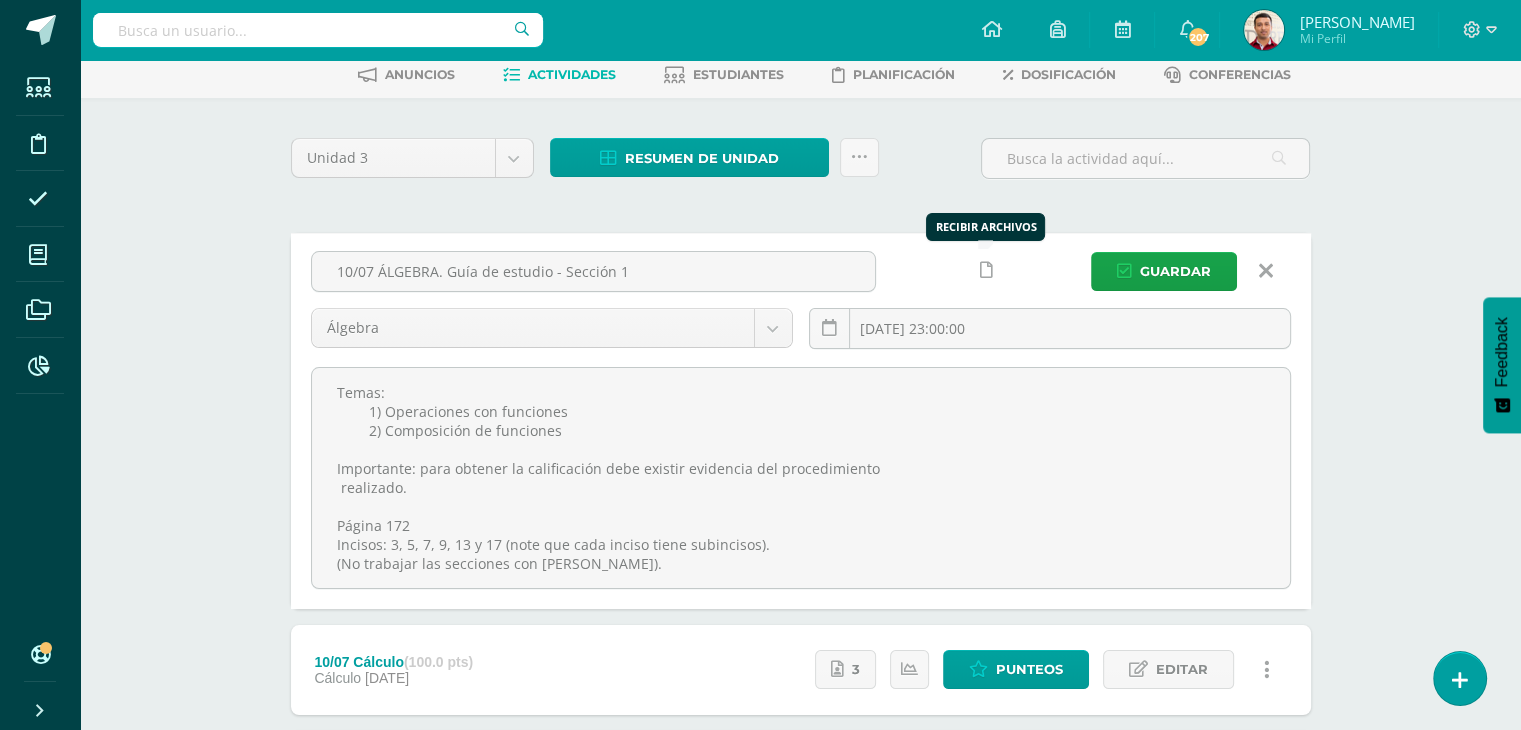 click at bounding box center (986, 270) 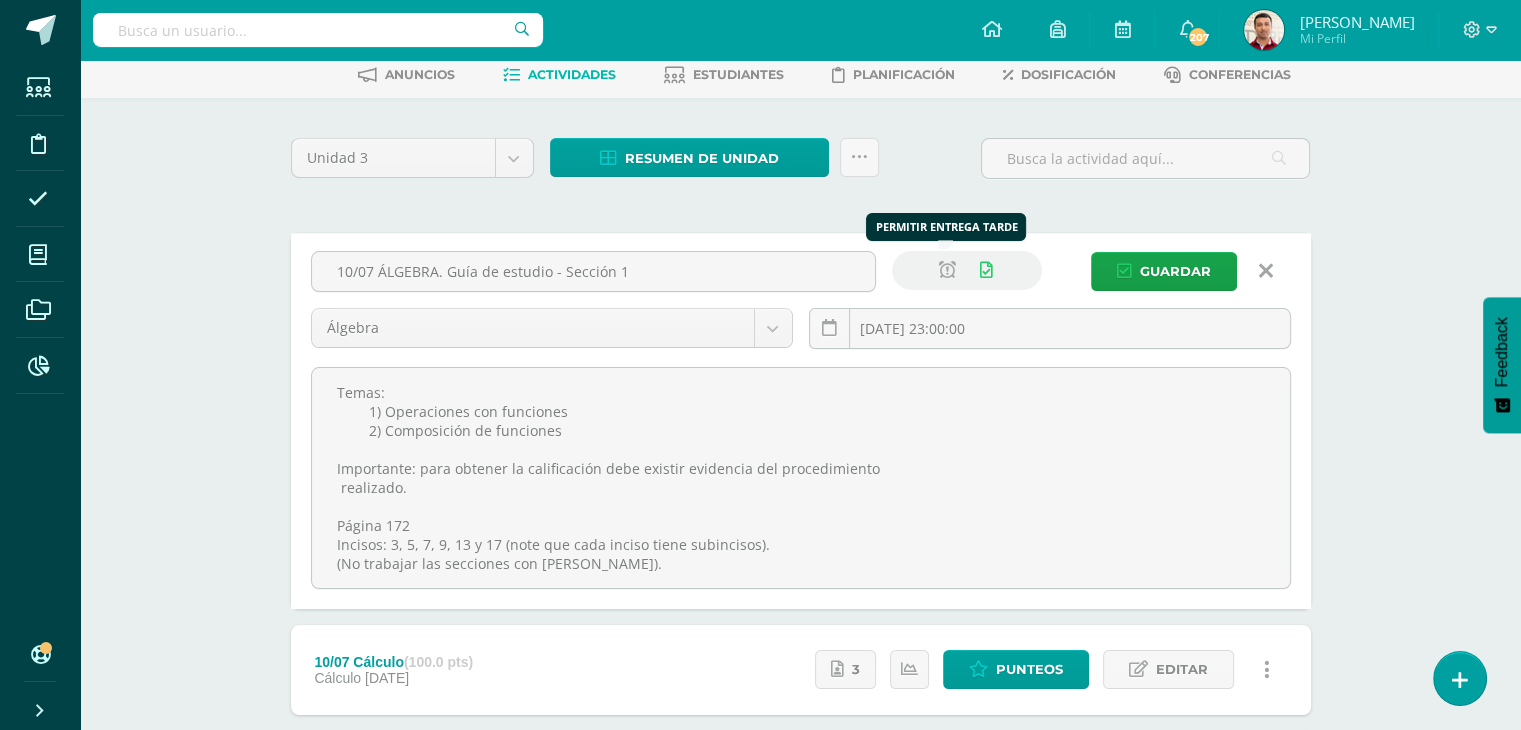 click at bounding box center [947, 270] 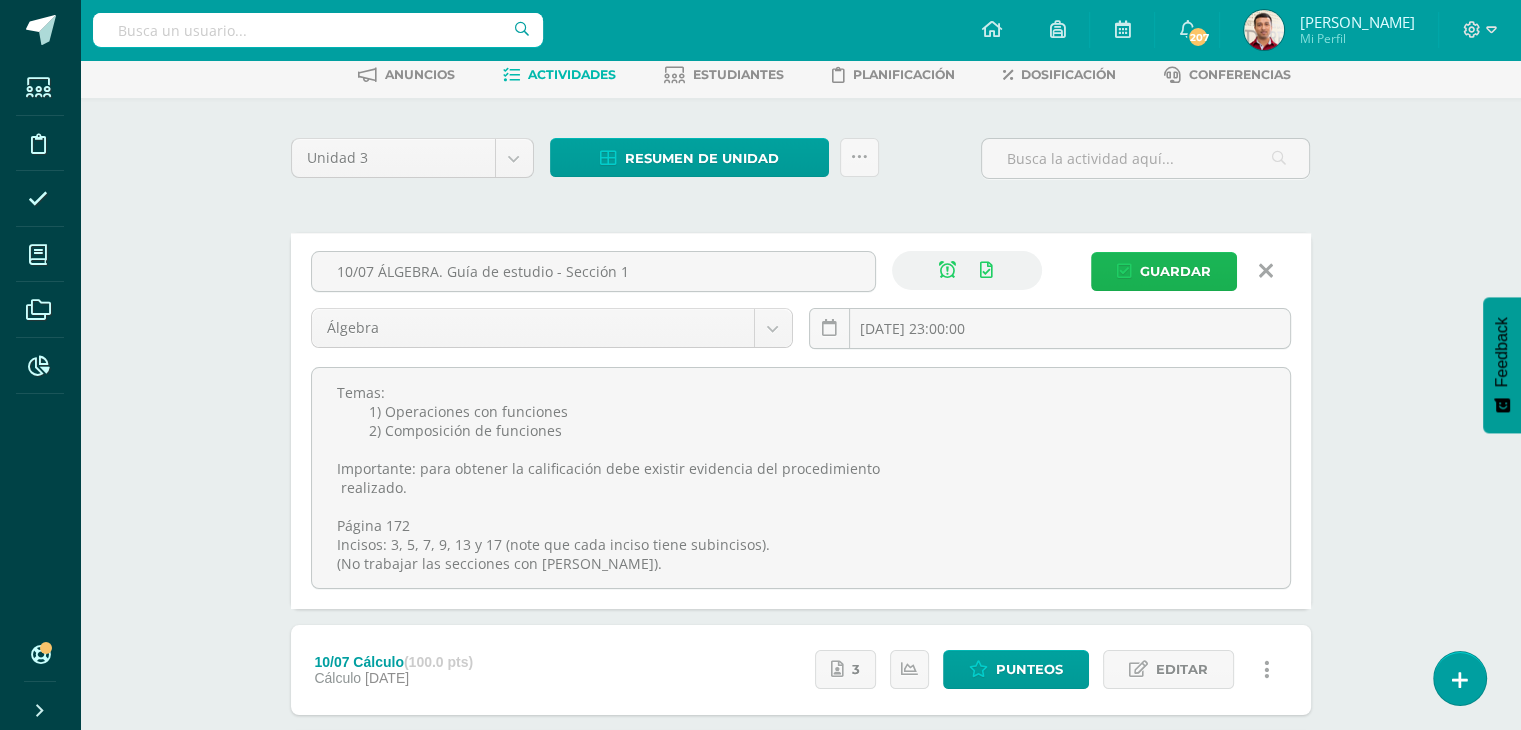 click on "Guardar" at bounding box center [1164, 271] 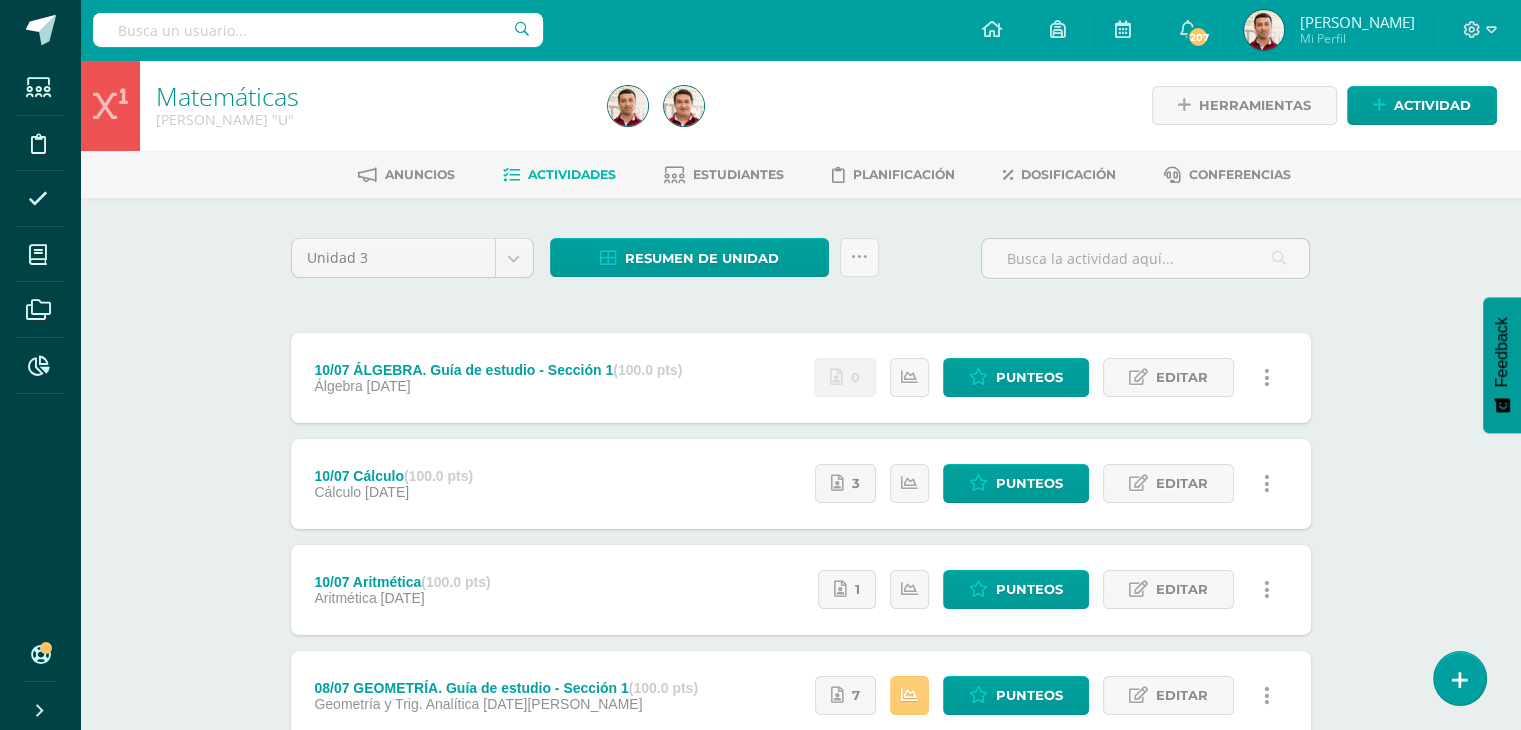 scroll, scrollTop: 100, scrollLeft: 0, axis: vertical 